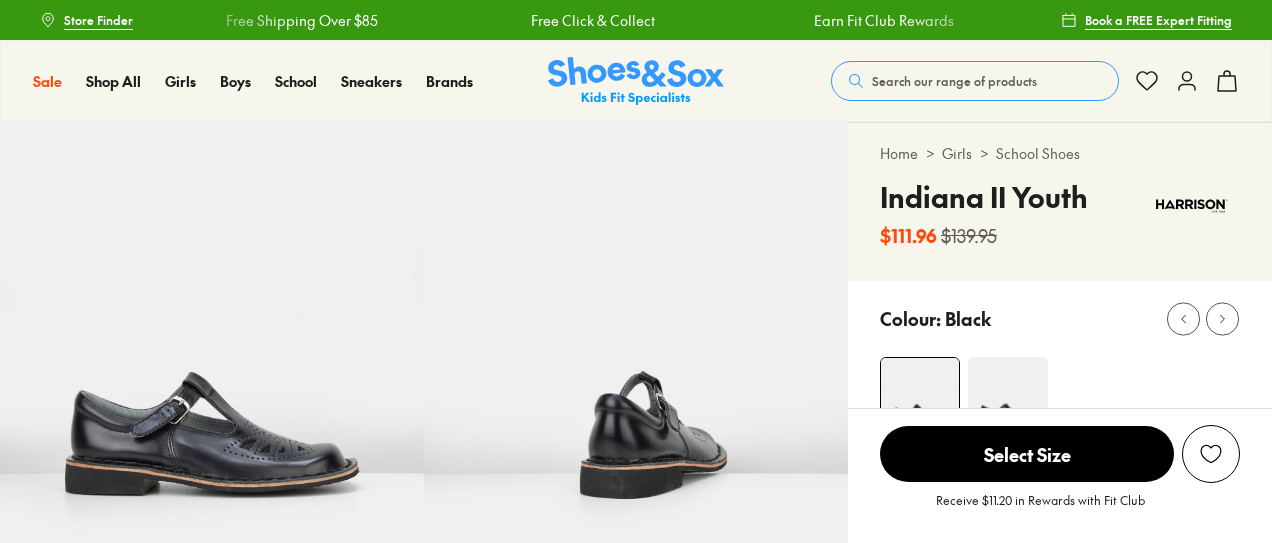 scroll, scrollTop: 0, scrollLeft: 0, axis: both 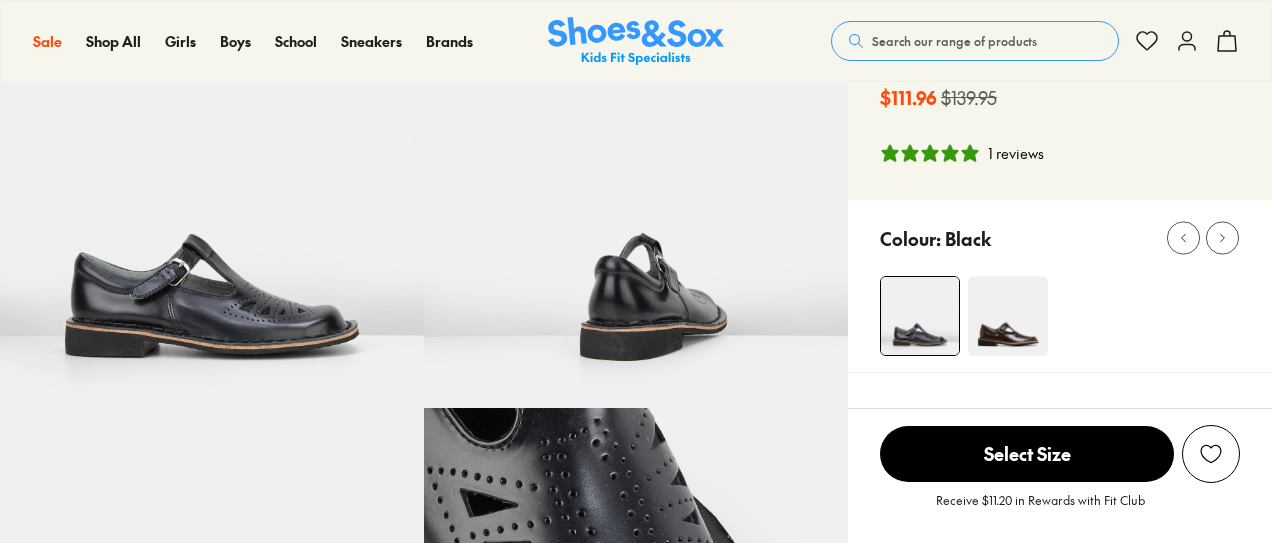 select on "*" 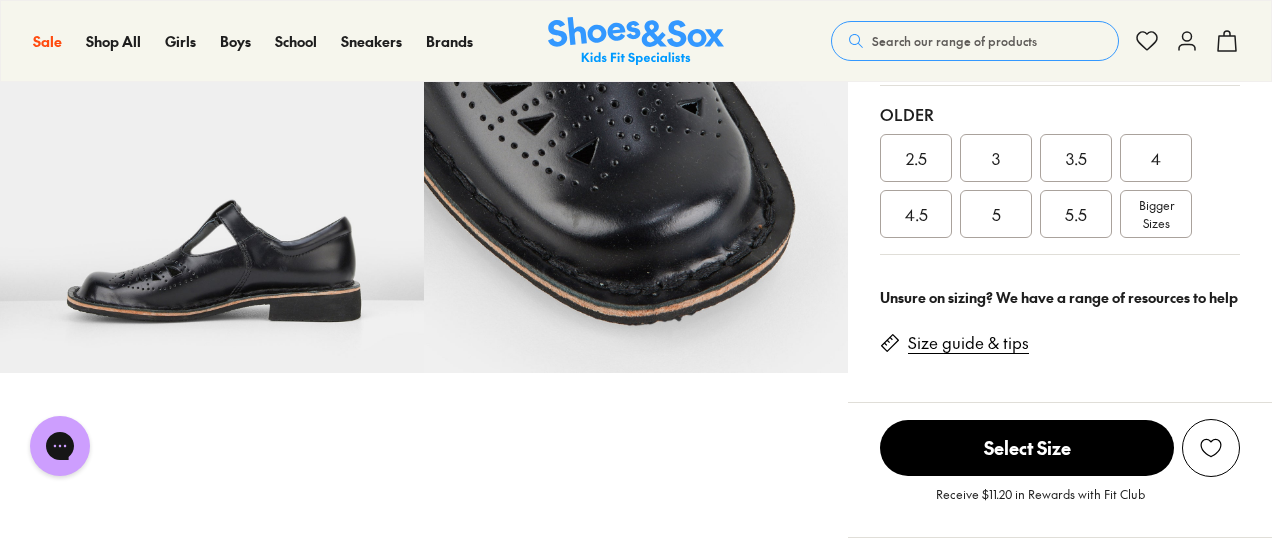scroll, scrollTop: 0, scrollLeft: 0, axis: both 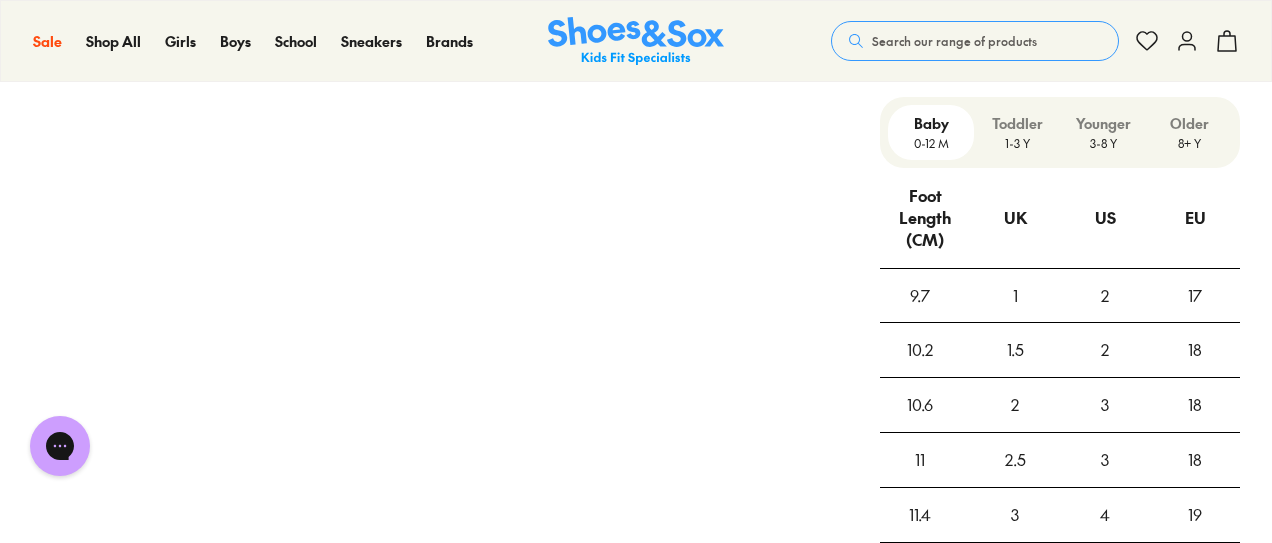 click on "8+ Y" at bounding box center [1189, 143] 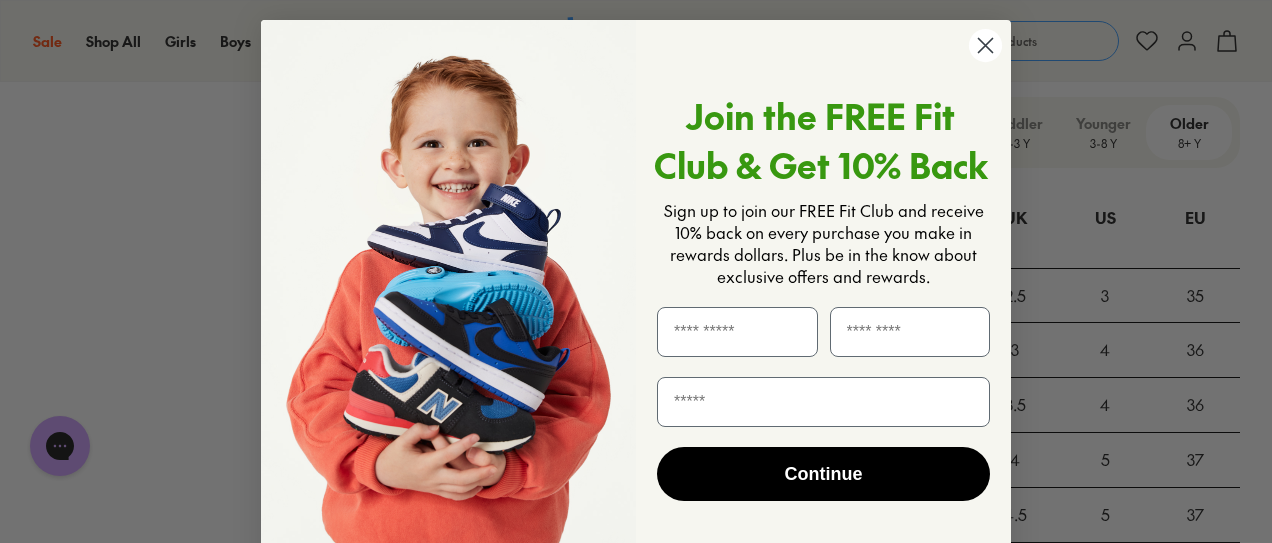click 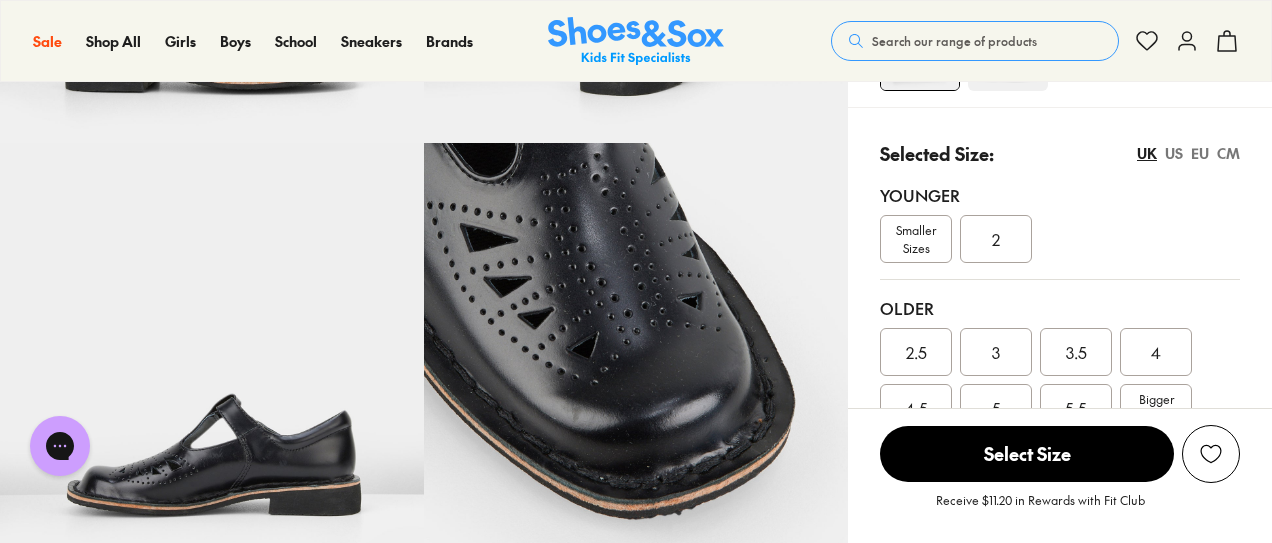 scroll, scrollTop: 581, scrollLeft: 0, axis: vertical 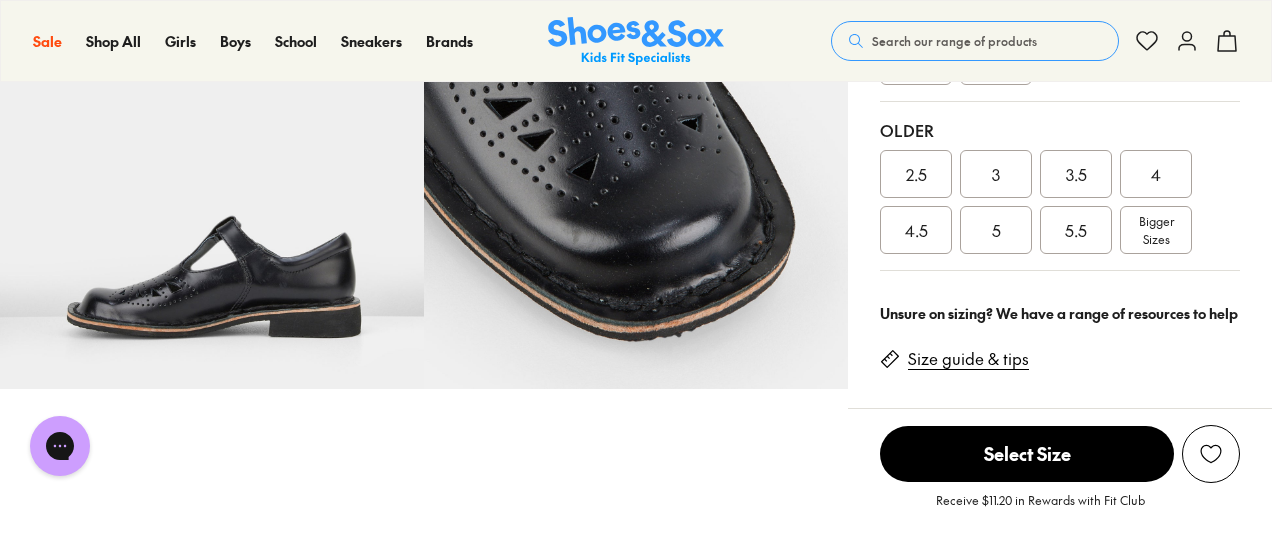 click on "3.5" at bounding box center (1076, 174) 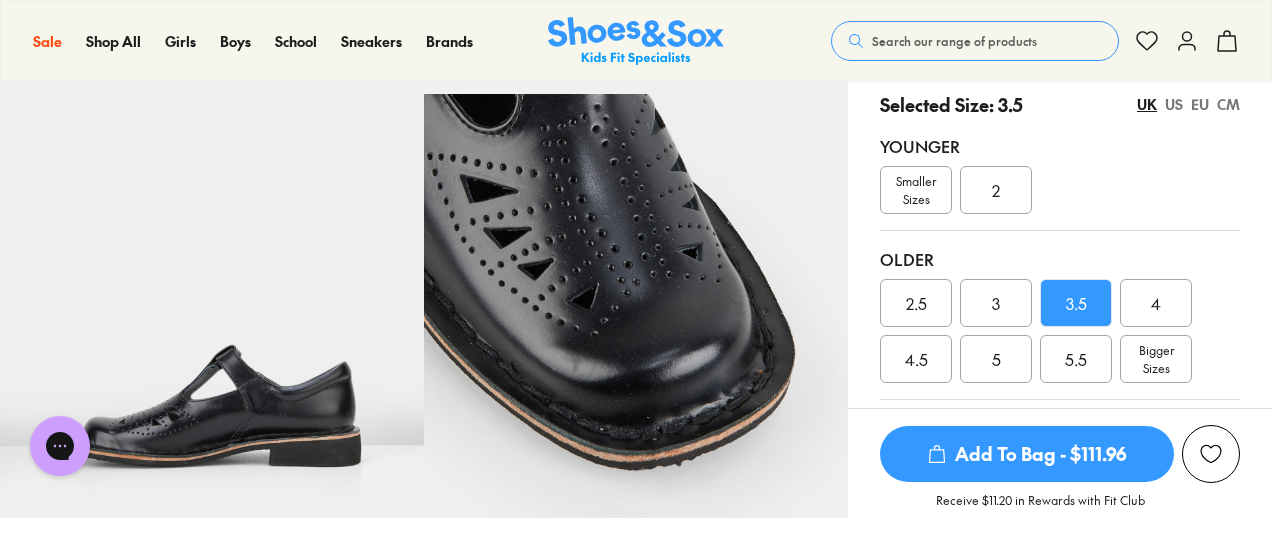 scroll, scrollTop: 581, scrollLeft: 0, axis: vertical 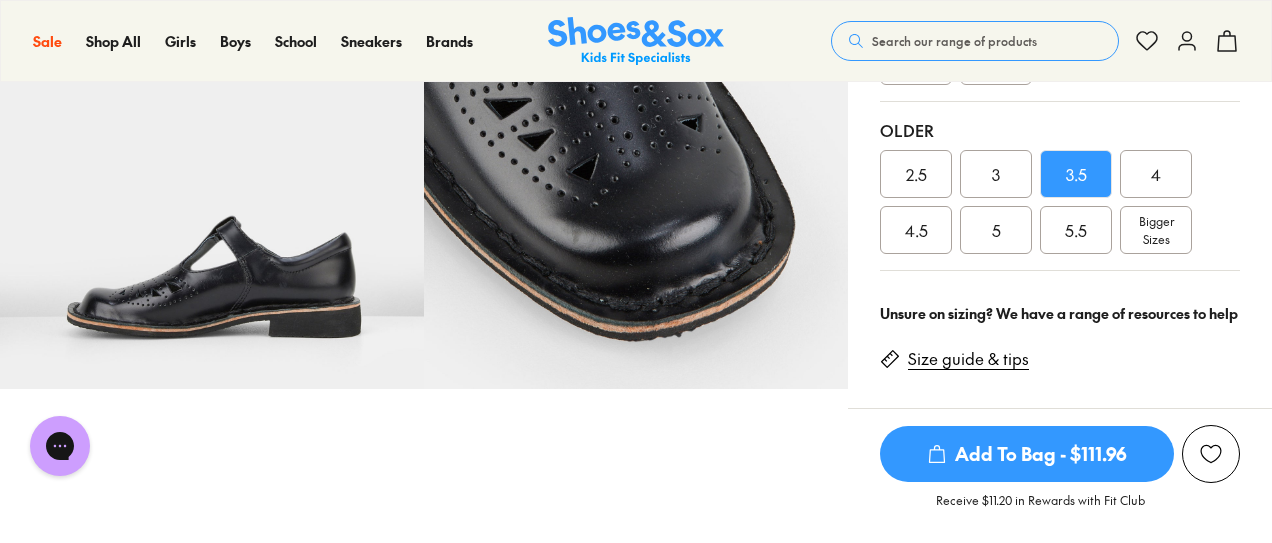 click on "Add To Bag - $111.96" at bounding box center (1027, 454) 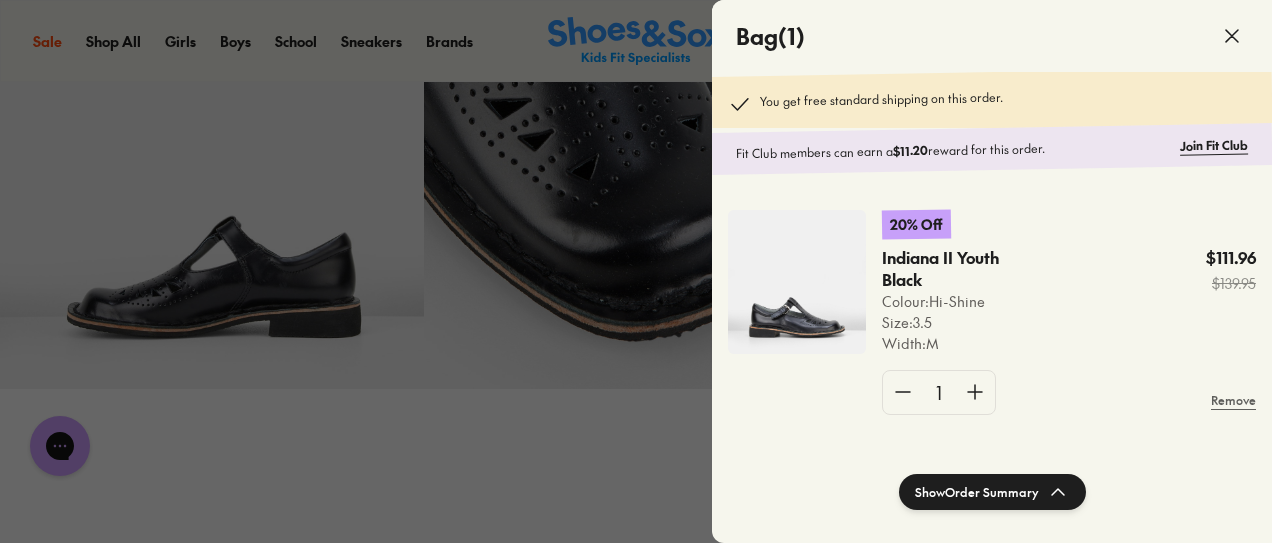 click 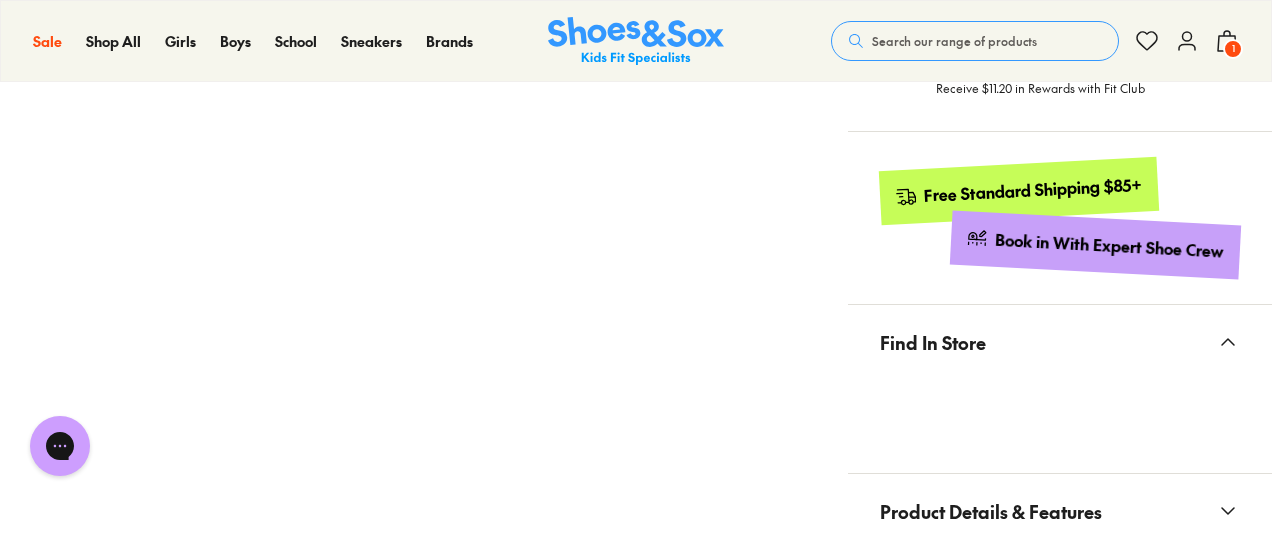 scroll, scrollTop: 1000, scrollLeft: 0, axis: vertical 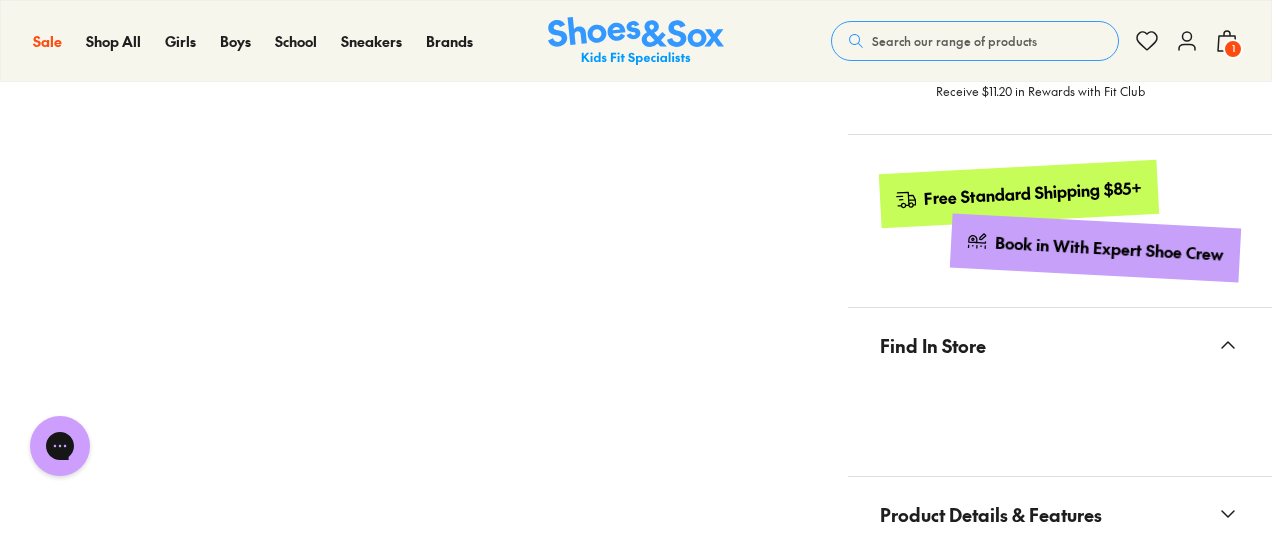 click on "Search our range of products Clear Close Popular  Searches asic nike bobux crocs Popular  Pages asic nike bobux crocs Popular  Products Cloud Castle Clarks Cloud Castle Bailee $ 80.00 $ 149.95 Sale Ciao Chilly $ 25.00 $ 39.95 Sale Clarks Henrik $ 50.00 $ 89.95 Fan Fave New Balance 313 V2 Infant $ 59.95
Login or create a Fit Club account
Receive 10% cashback for your next order
Each child will enjoy a $10 birthday reward
Earn $2 for each shoe assigned to a child
Continue" at bounding box center [1035, 41] 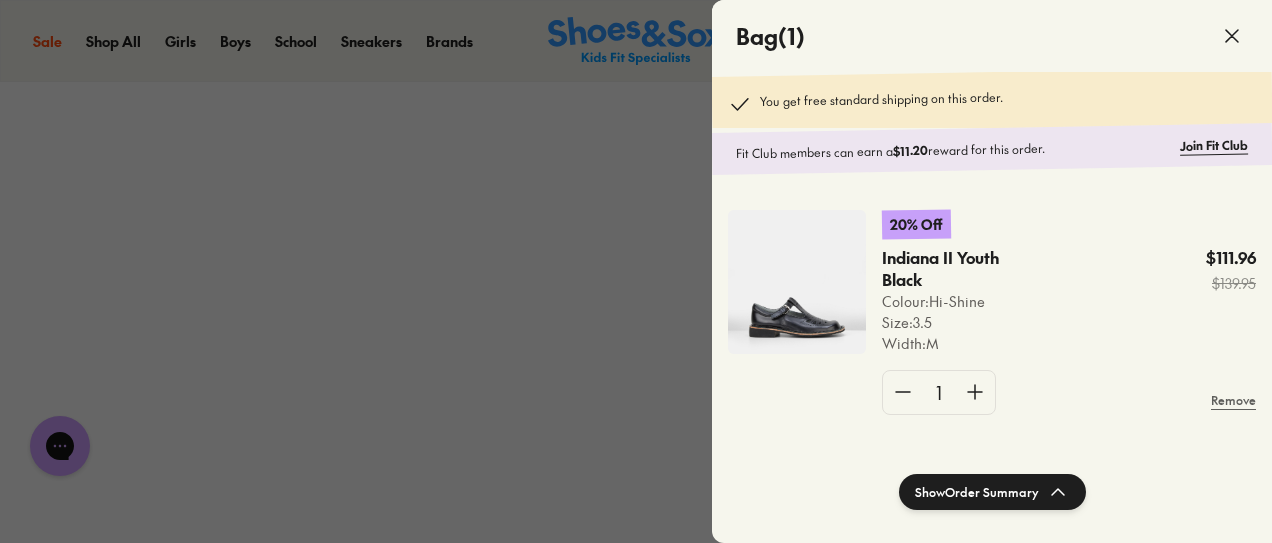 click on "Show  Order Summary" 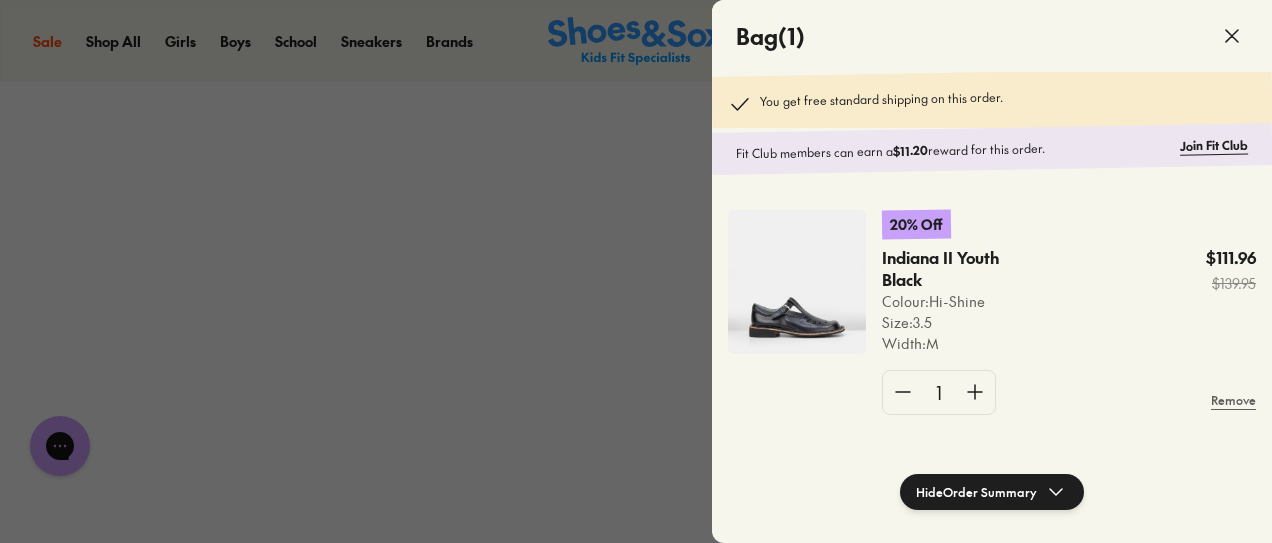 click 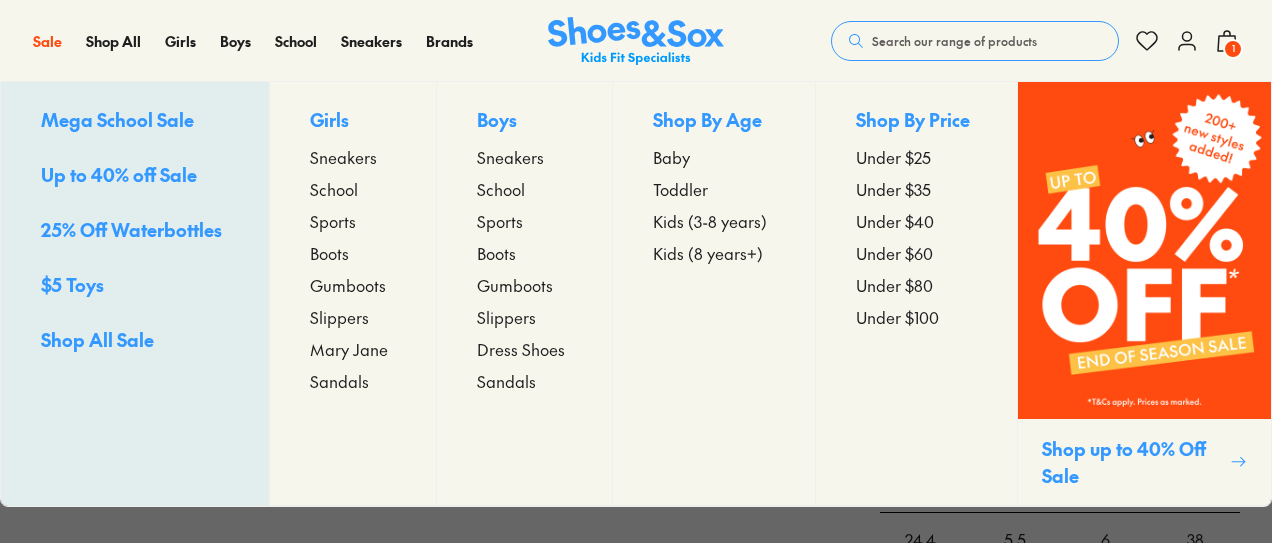 scroll, scrollTop: 1900, scrollLeft: 0, axis: vertical 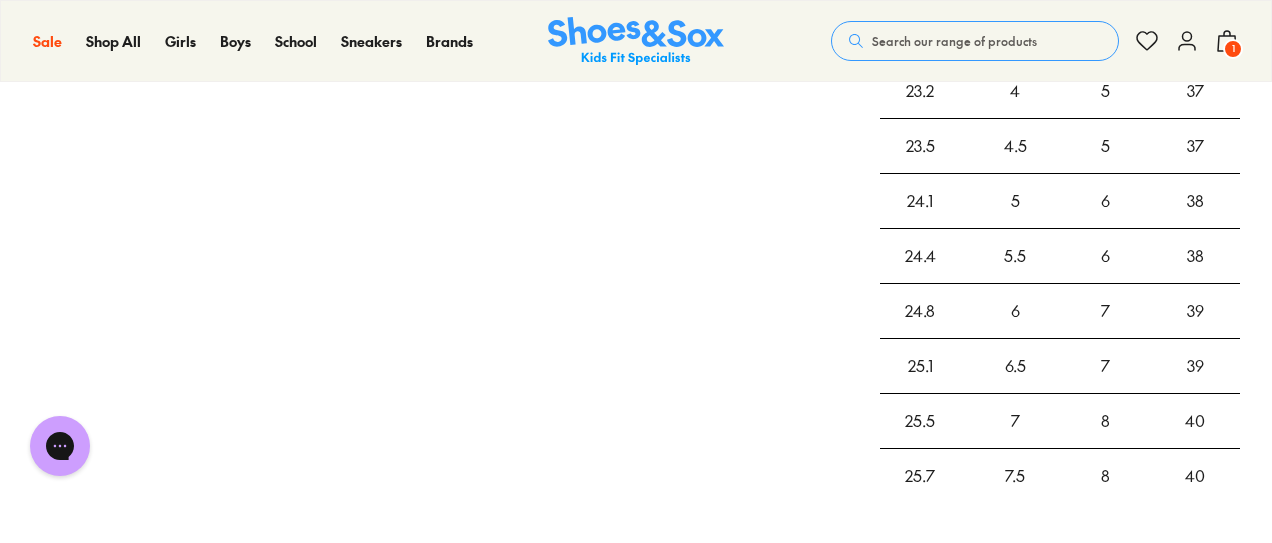 click at bounding box center [1060, 519] 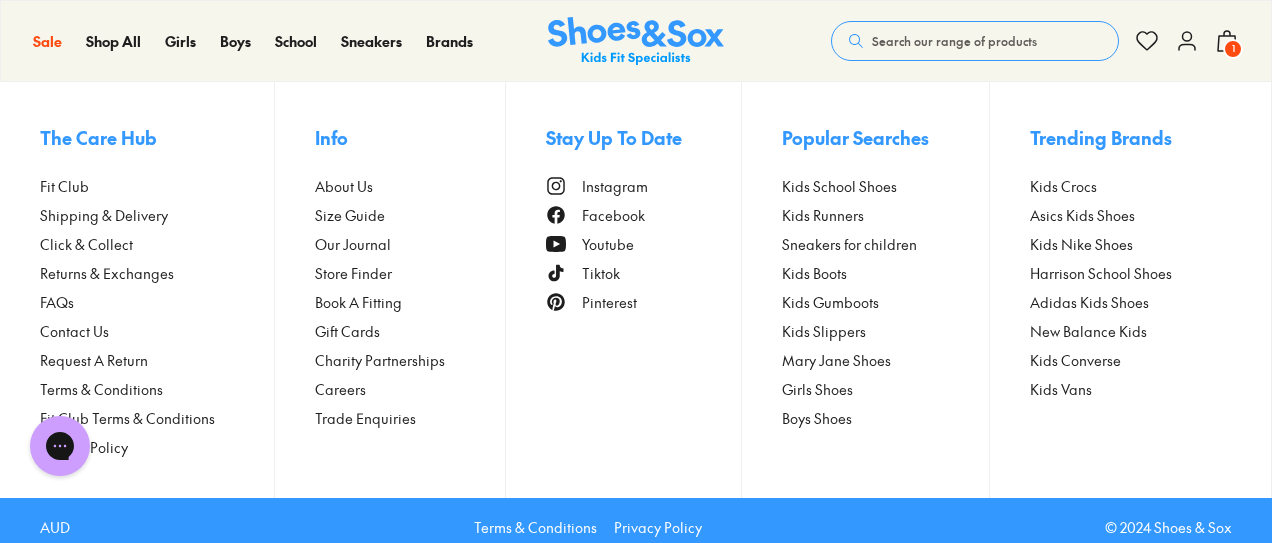 scroll, scrollTop: 4612, scrollLeft: 0, axis: vertical 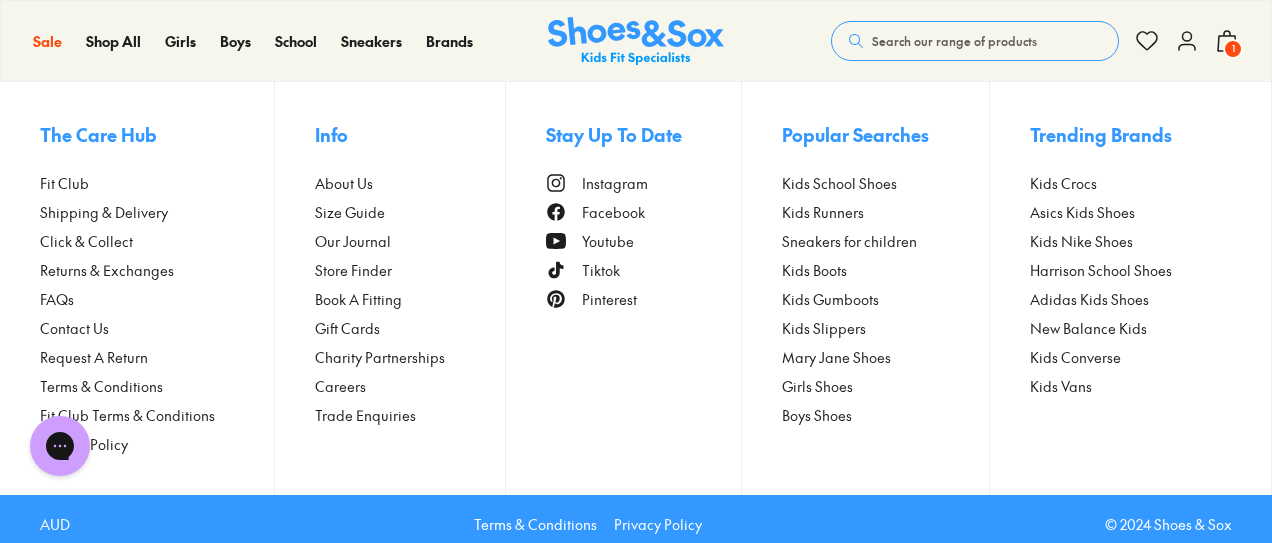 click on "Request A Return" at bounding box center [94, 357] 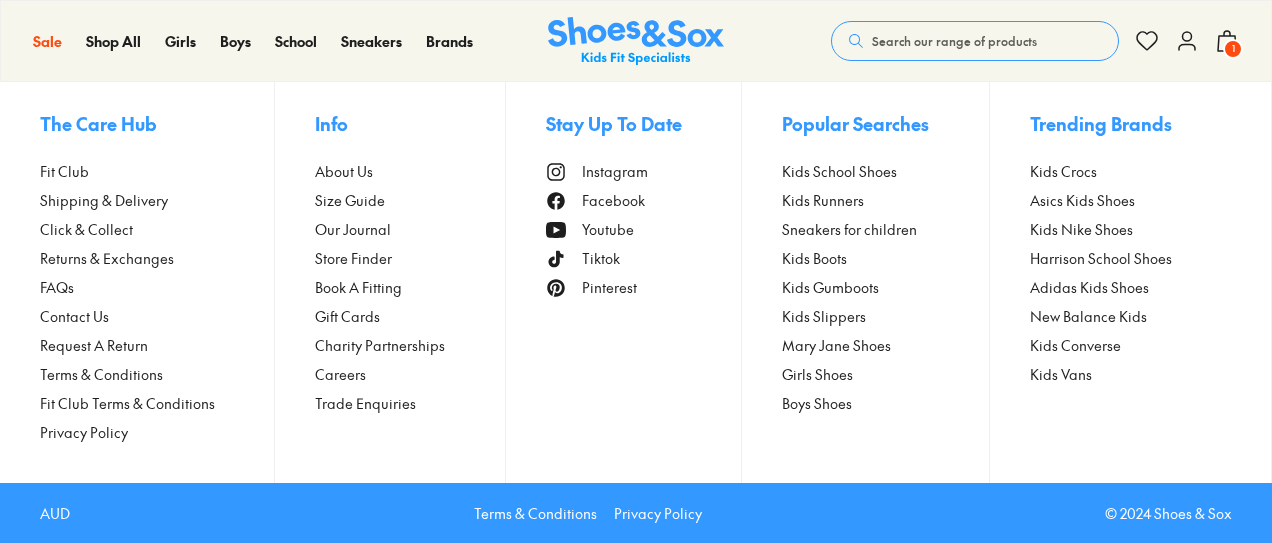 scroll, scrollTop: 3735, scrollLeft: 0, axis: vertical 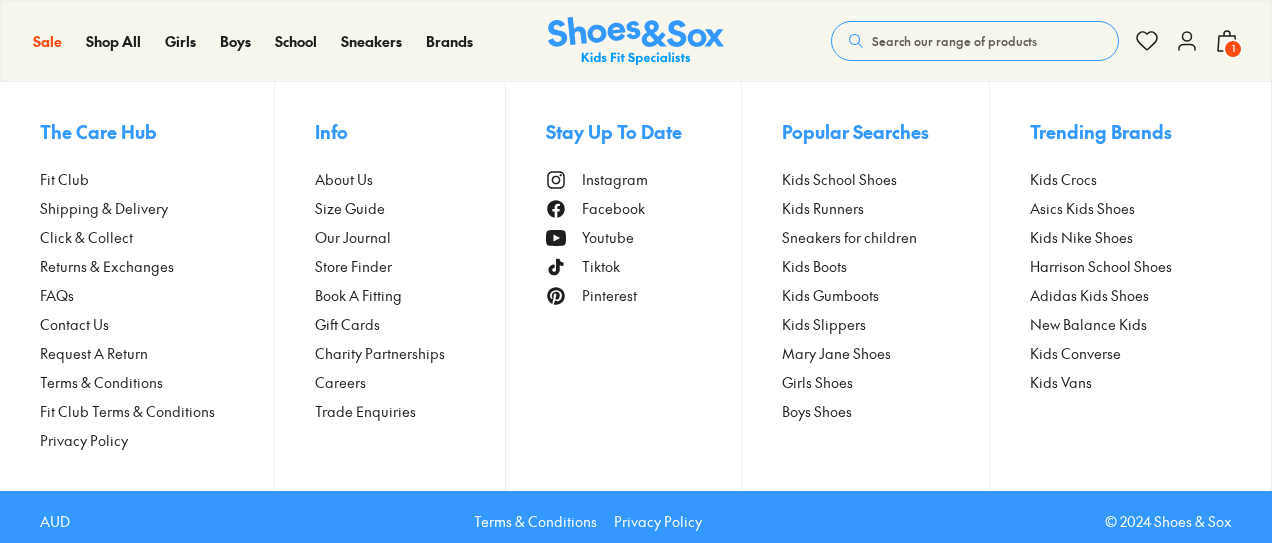 click on "Returns & Exchanges" at bounding box center (107, 266) 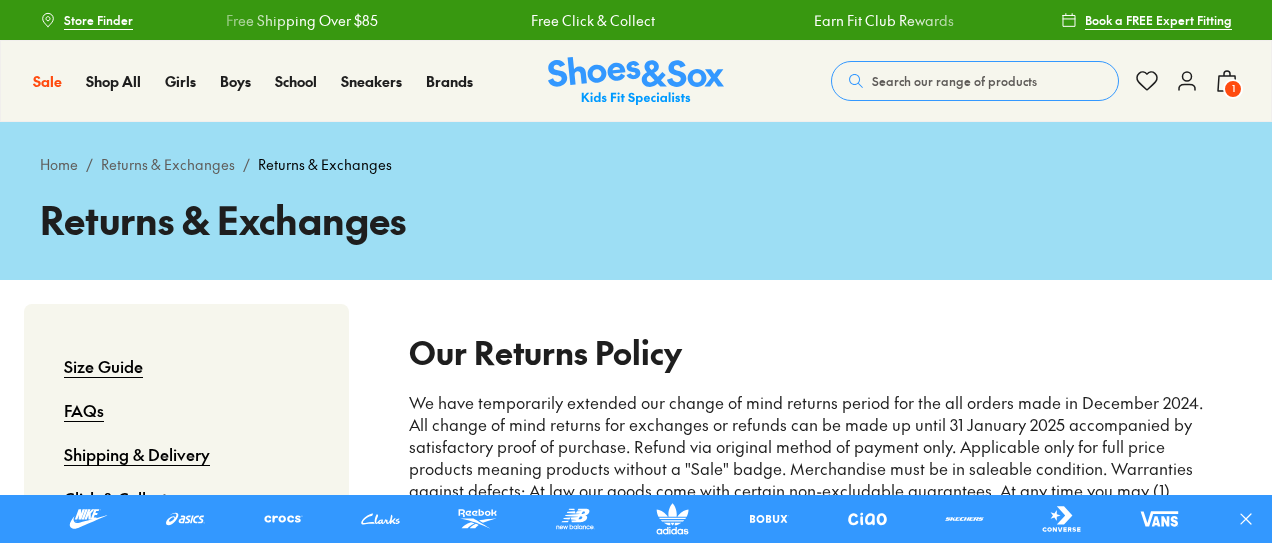 scroll, scrollTop: 0, scrollLeft: 0, axis: both 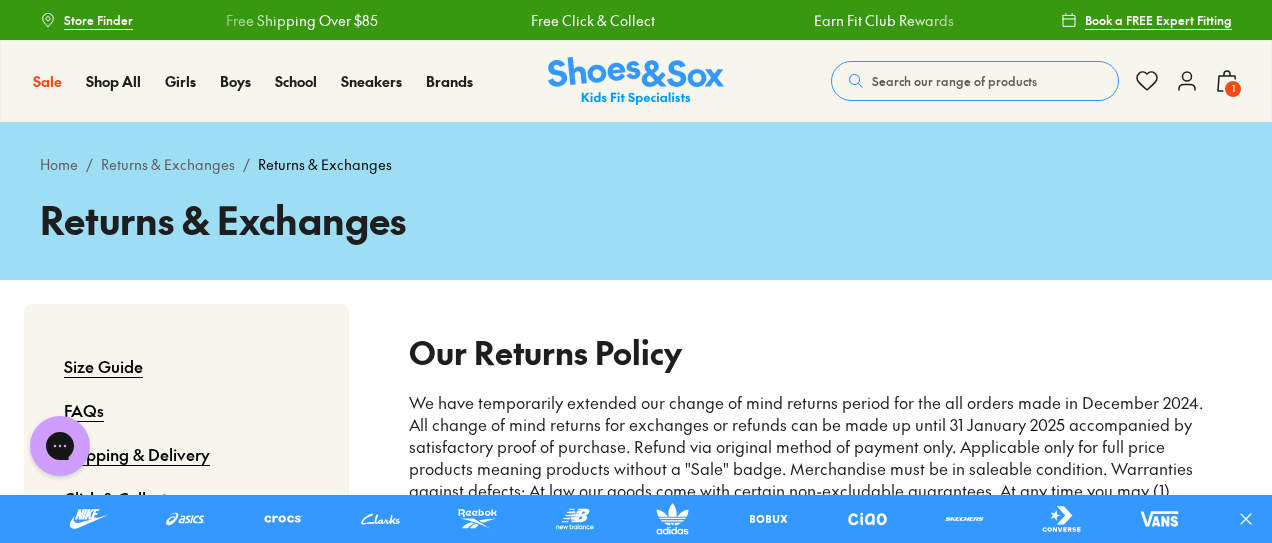 click 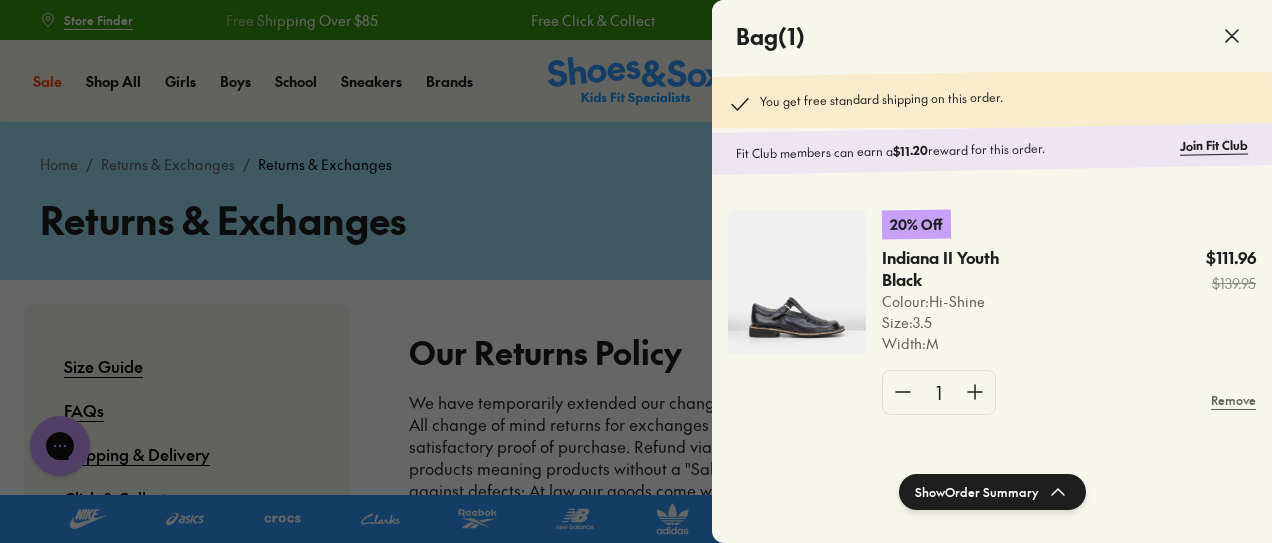 click on "Indiana II Youth Black" 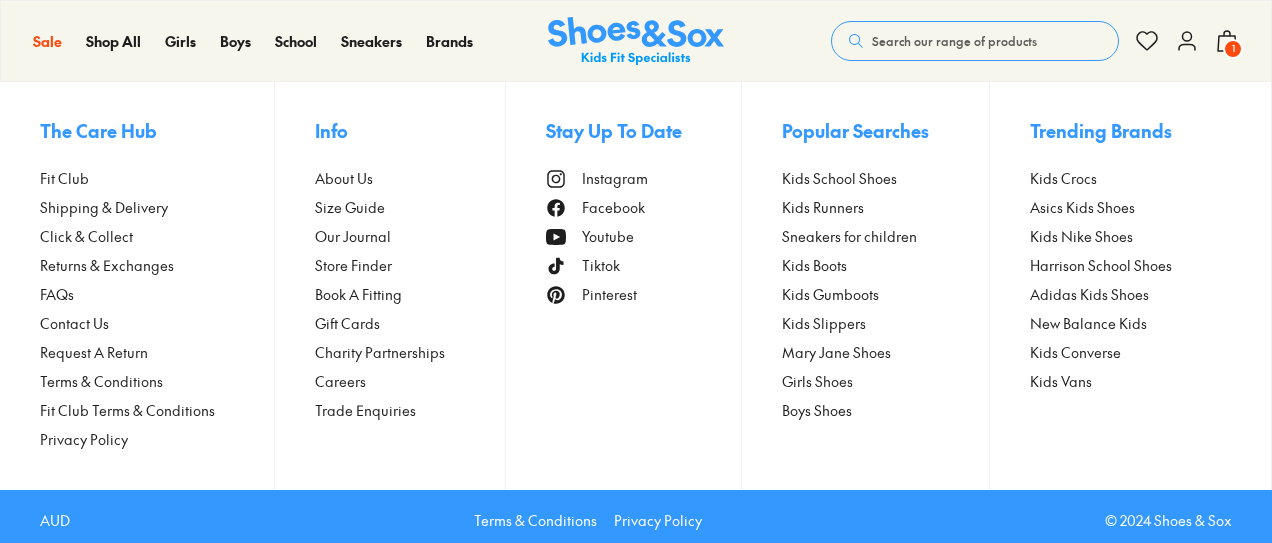 scroll, scrollTop: 3735, scrollLeft: 0, axis: vertical 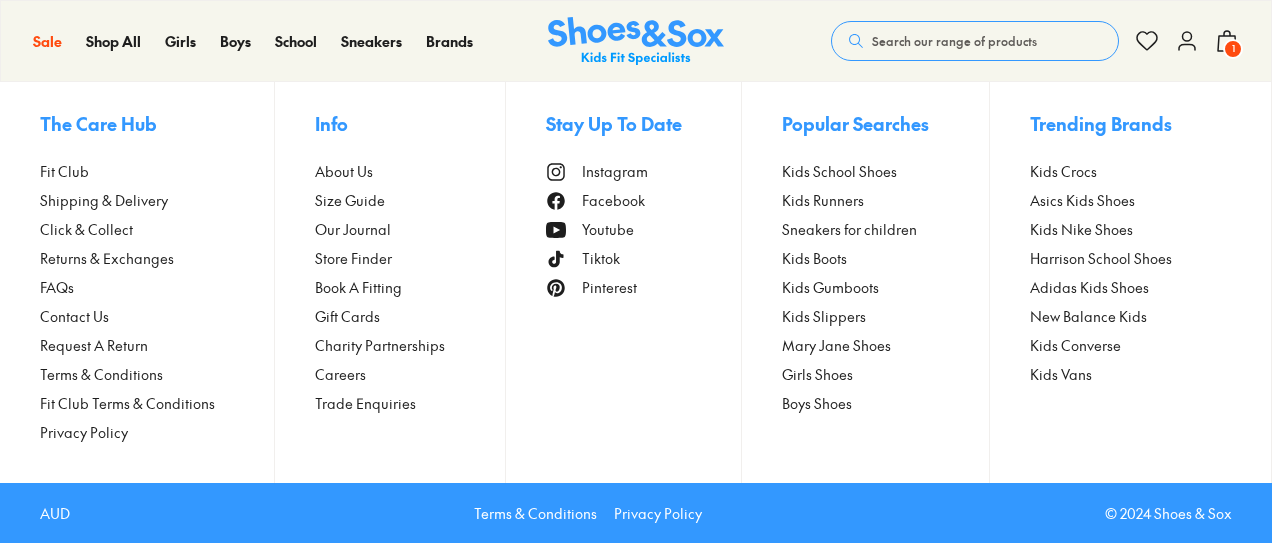 select on "*" 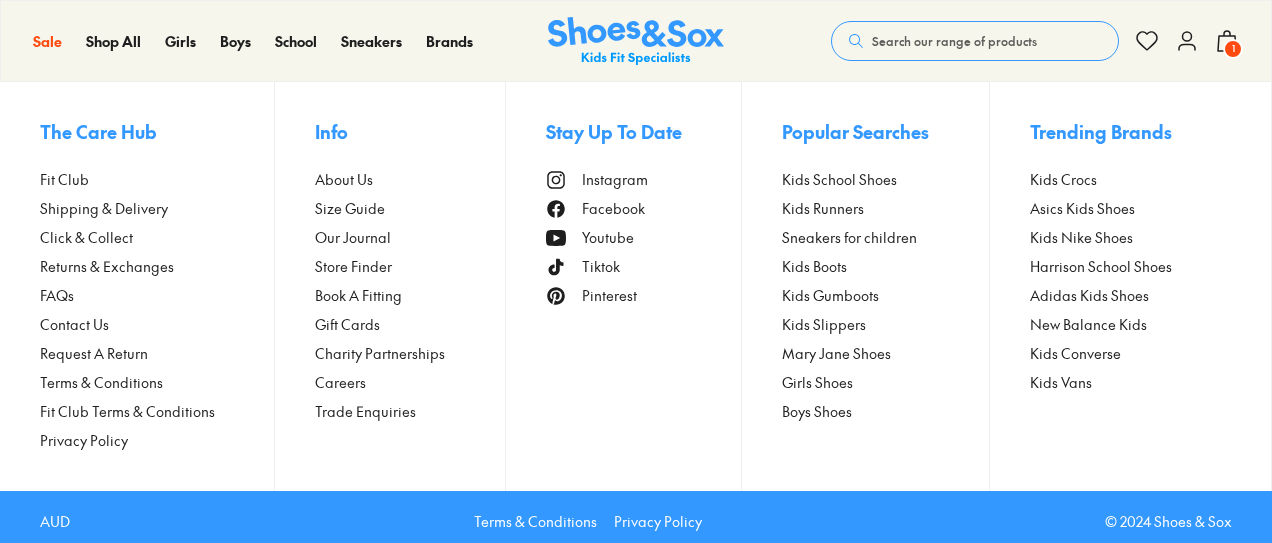 scroll, scrollTop: 0, scrollLeft: 0, axis: both 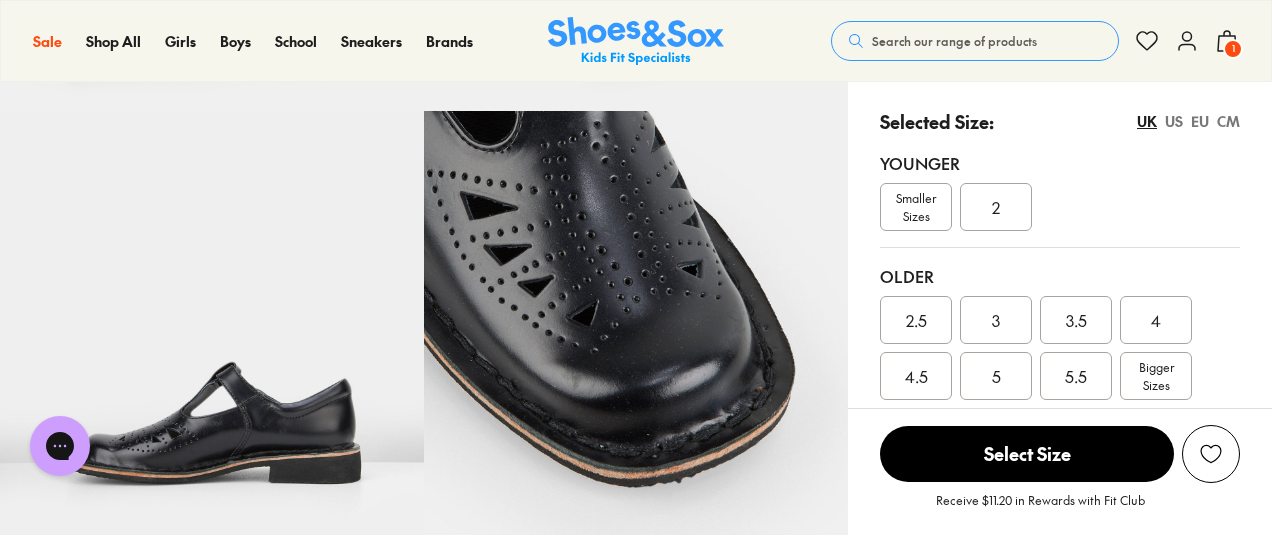 click on "1" at bounding box center [1233, 49] 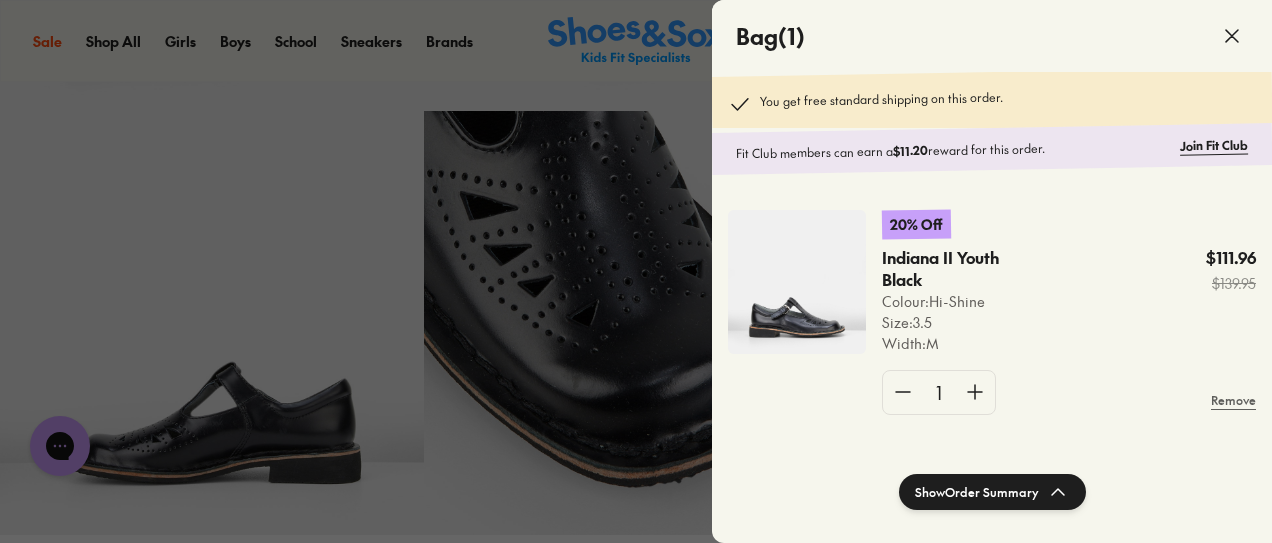 click on "Show  Order Summary" 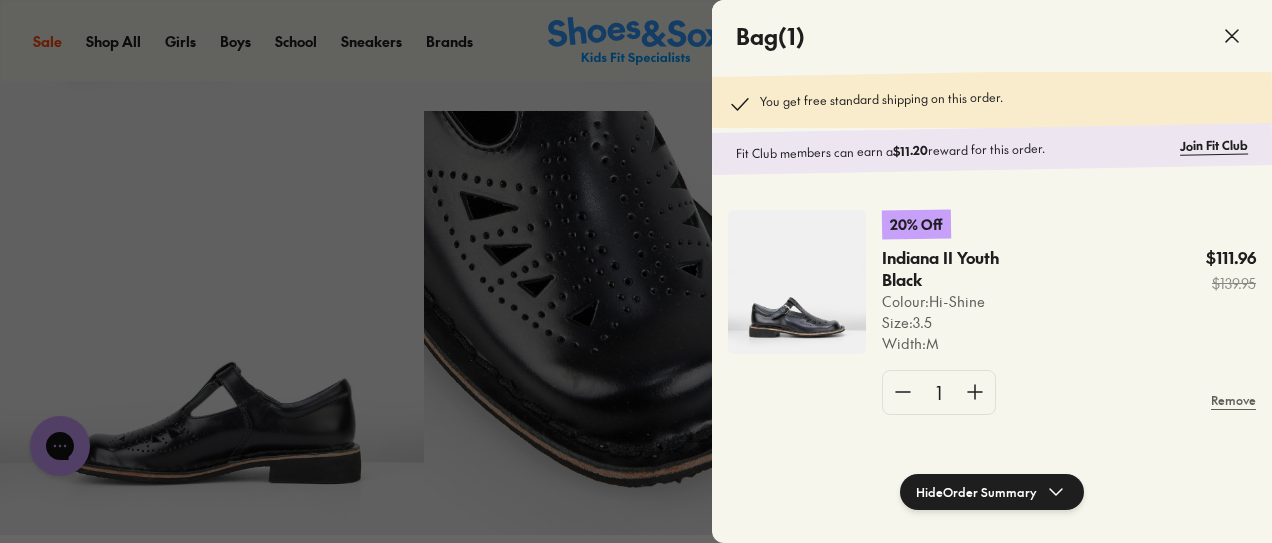 click on "Hide  Order Summary" 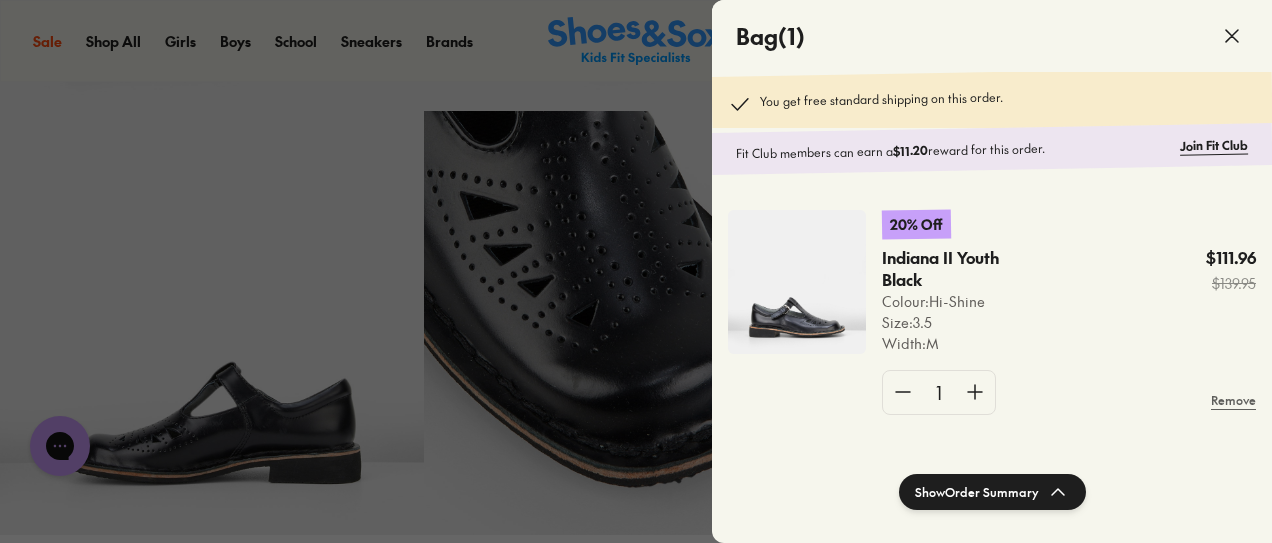 click on "Show  Order Summary" 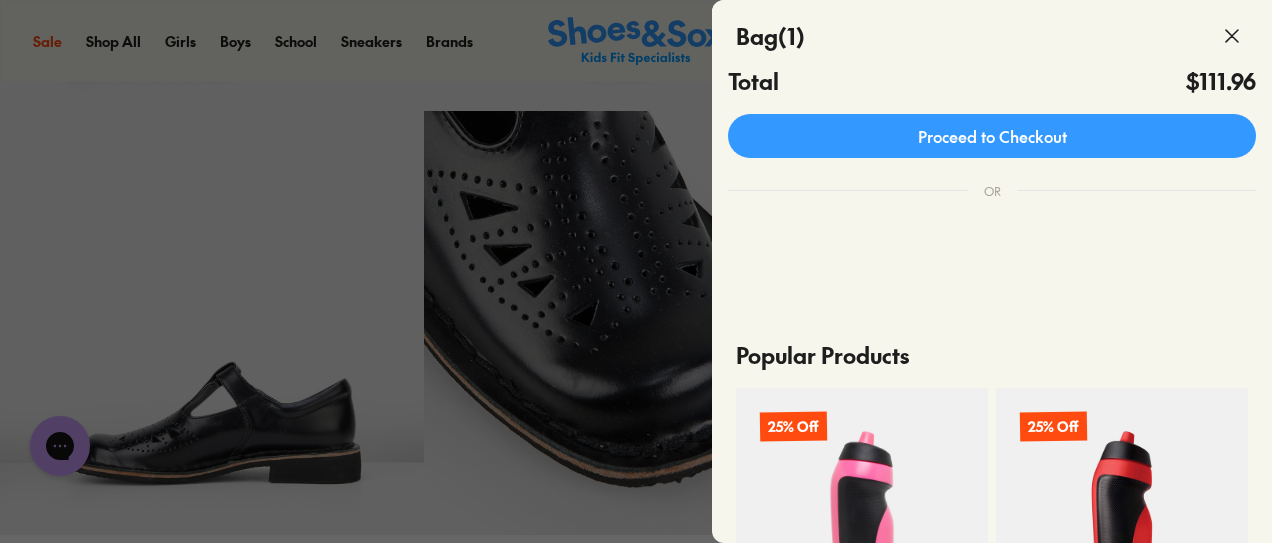 scroll, scrollTop: 600, scrollLeft: 0, axis: vertical 